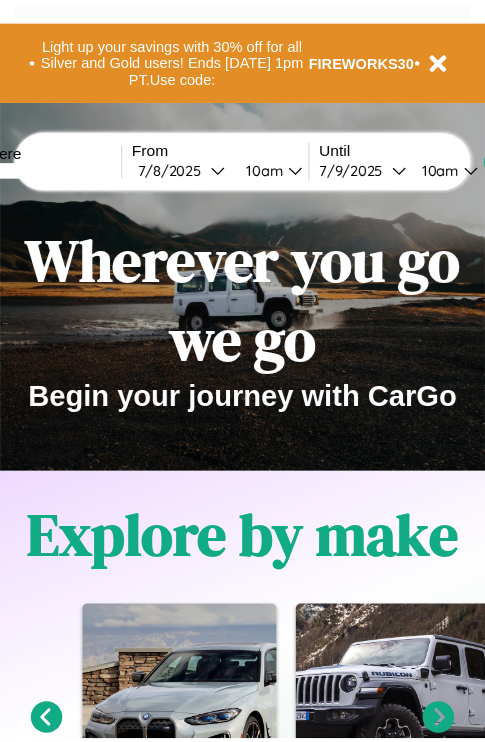 scroll, scrollTop: 0, scrollLeft: 0, axis: both 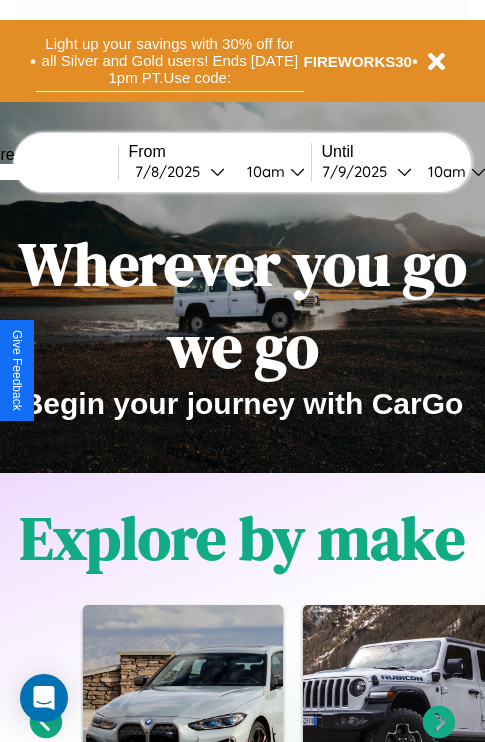 click on "Light up your savings with 30% off for all Silver and Gold users! Ends [DATE] 1pm PT.  Use code:" at bounding box center (170, 61) 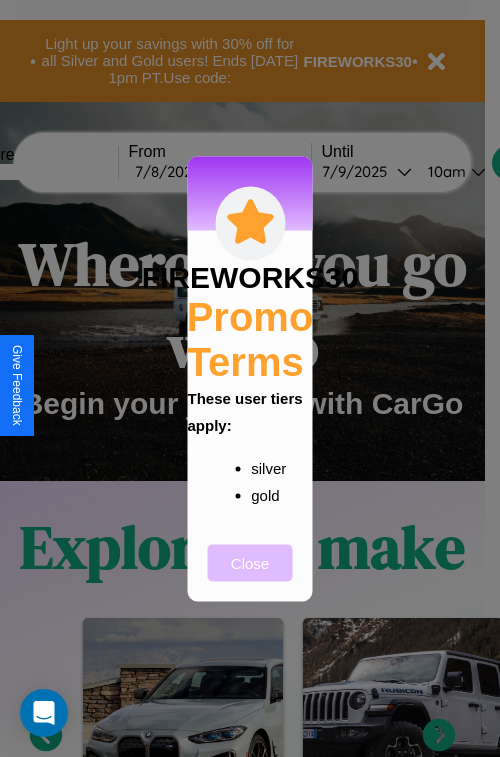 click on "Close" at bounding box center (250, 562) 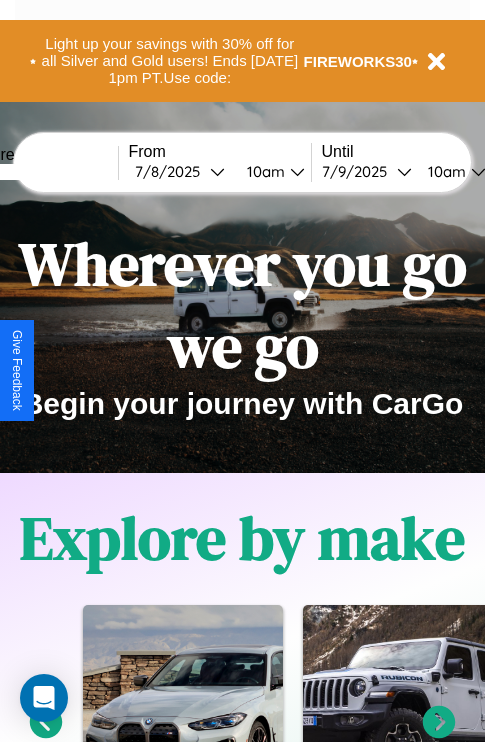 click at bounding box center (43, 172) 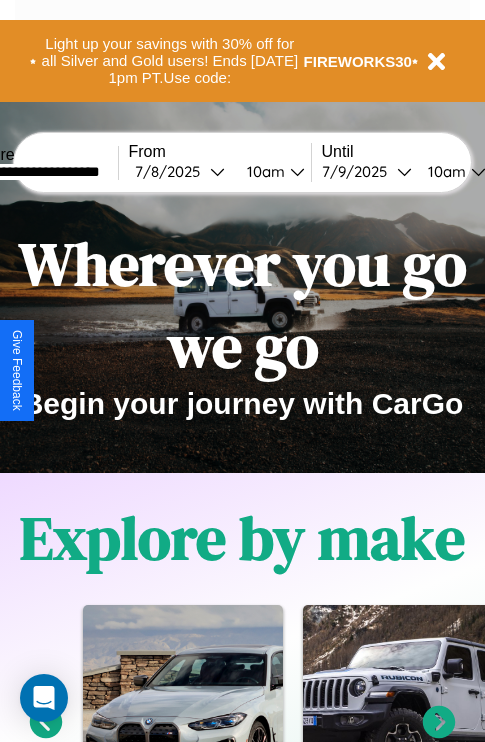 type on "**********" 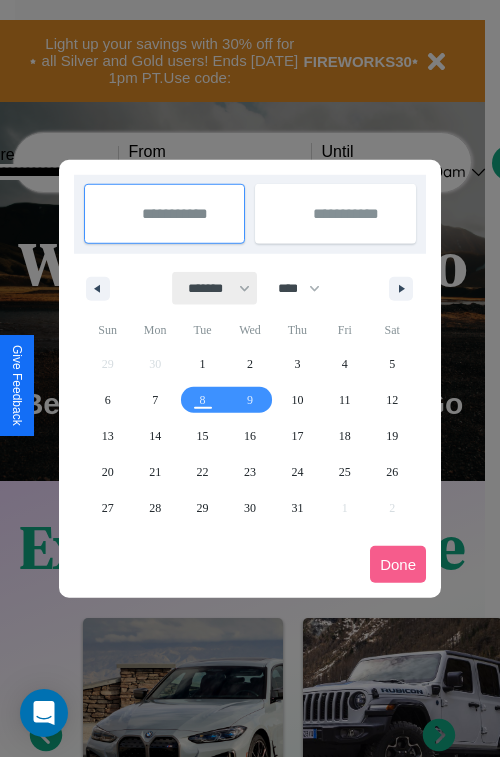 click on "******* ******** ***** ***** *** **** **** ****** ********* ******* ******** ********" at bounding box center (215, 288) 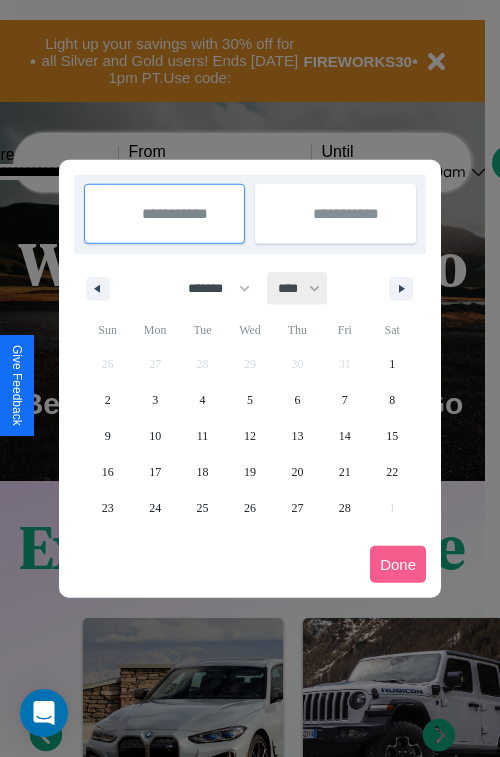 click on "**** **** **** **** **** **** **** **** **** **** **** **** **** **** **** **** **** **** **** **** **** **** **** **** **** **** **** **** **** **** **** **** **** **** **** **** **** **** **** **** **** **** **** **** **** **** **** **** **** **** **** **** **** **** **** **** **** **** **** **** **** **** **** **** **** **** **** **** **** **** **** **** **** **** **** **** **** **** **** **** **** **** **** **** **** **** **** **** **** **** **** **** **** **** **** **** **** **** **** **** **** **** **** **** **** **** **** **** **** **** **** **** **** **** **** **** **** **** **** **** ****" at bounding box center [298, 288] 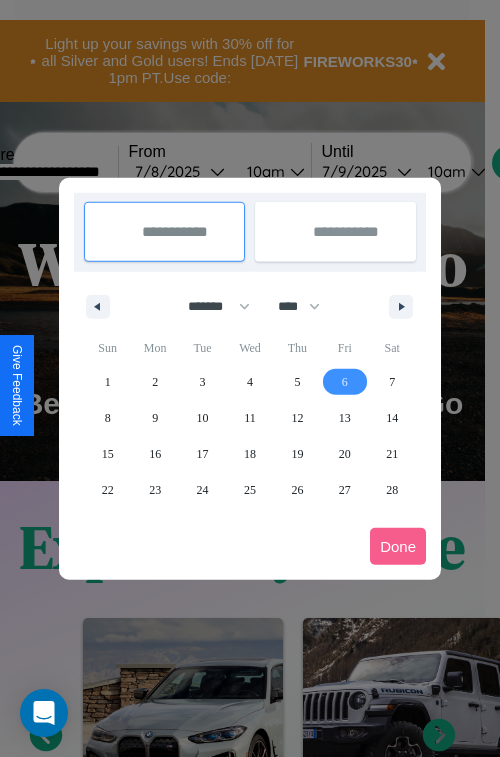 click on "6" at bounding box center (345, 382) 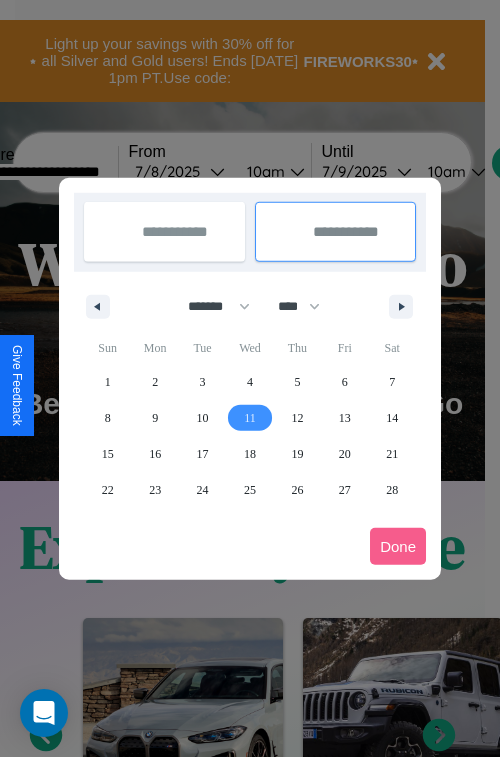 click on "11" at bounding box center [250, 418] 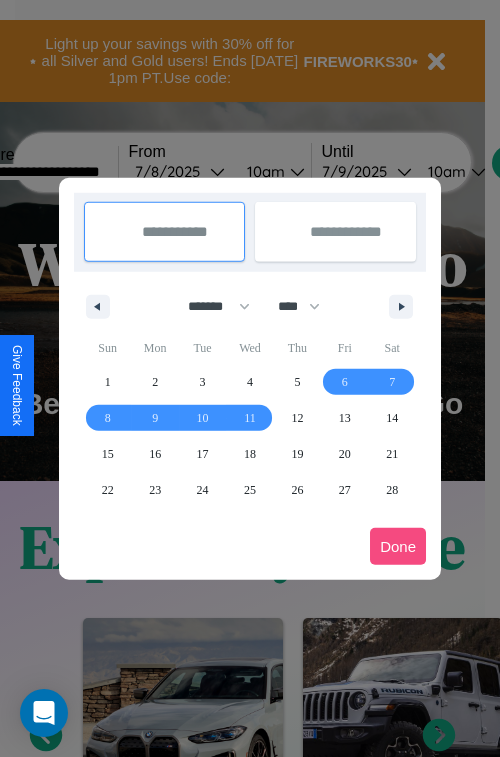 click on "Done" at bounding box center (398, 546) 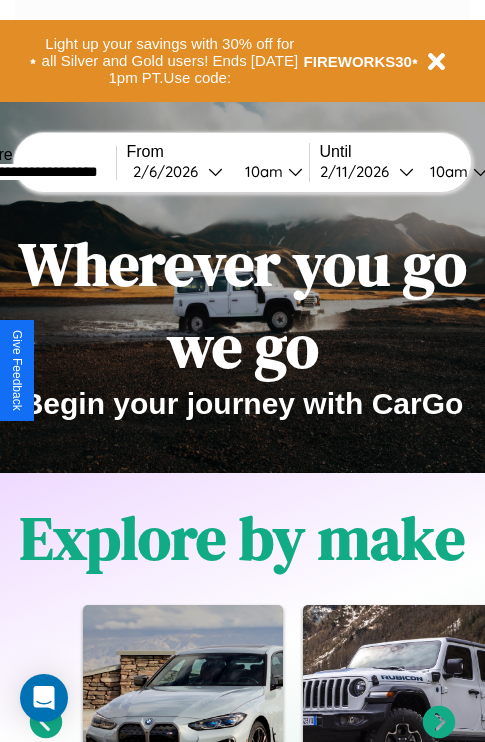 scroll, scrollTop: 0, scrollLeft: 70, axis: horizontal 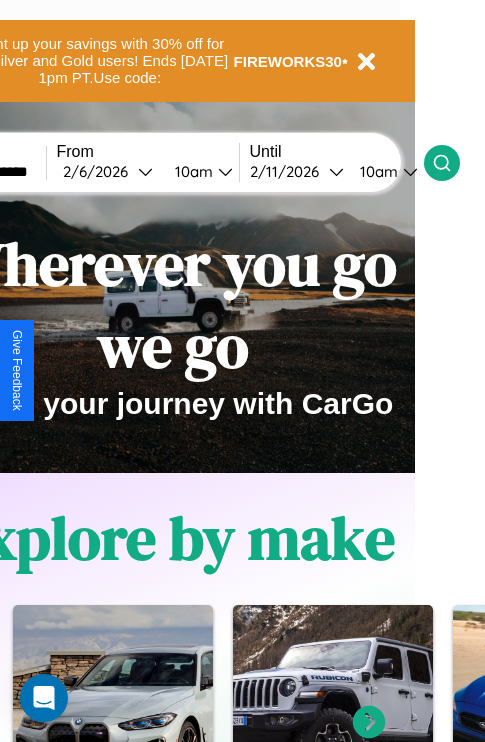 click 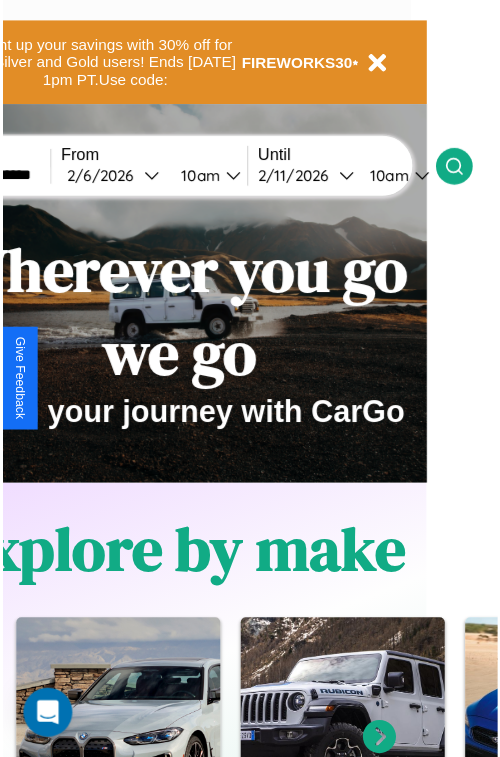 scroll, scrollTop: 0, scrollLeft: 0, axis: both 